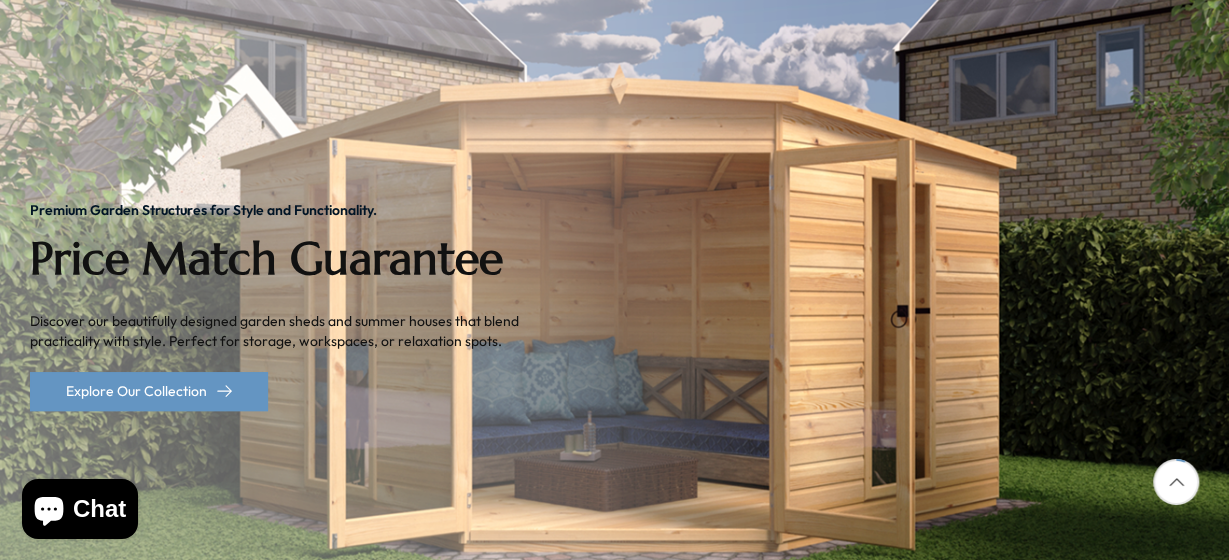 scroll, scrollTop: 371, scrollLeft: 0, axis: vertical 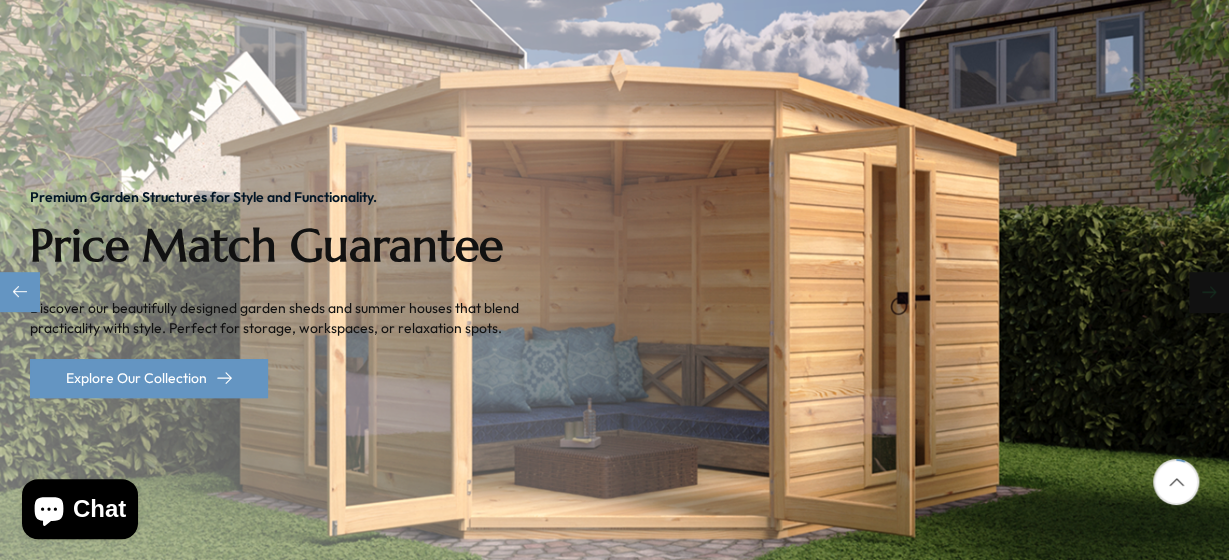 click at bounding box center [1209, 292] 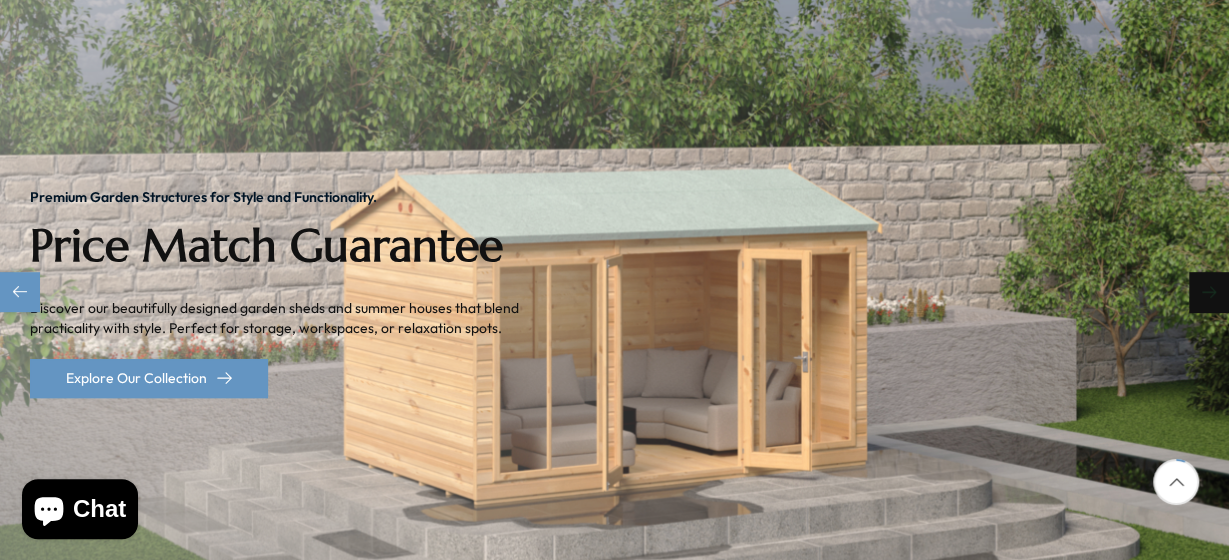 click at bounding box center [1209, 292] 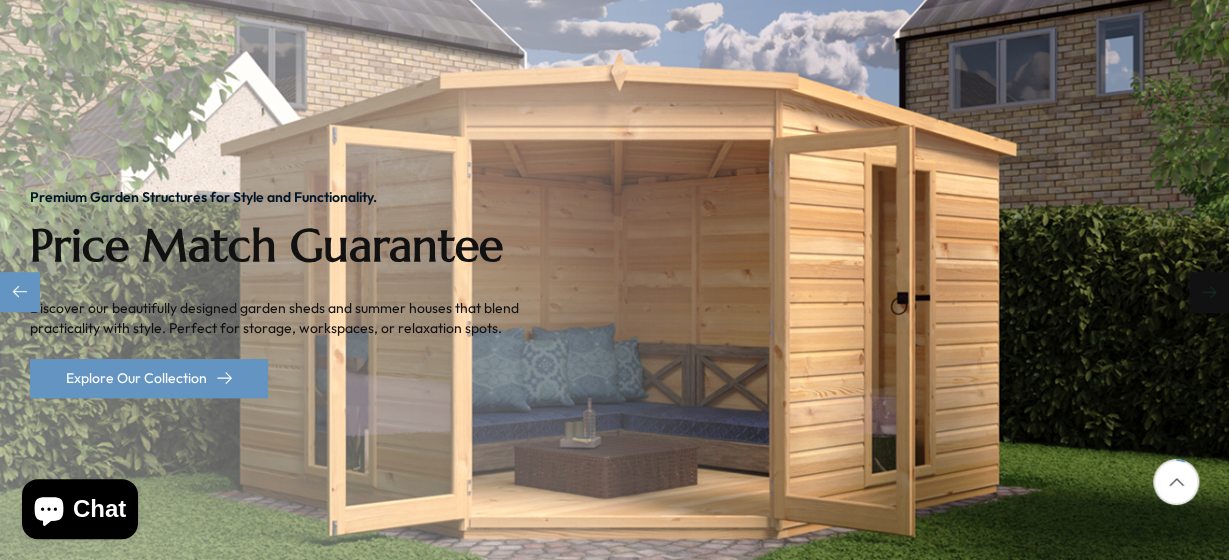 click at bounding box center [1209, 292] 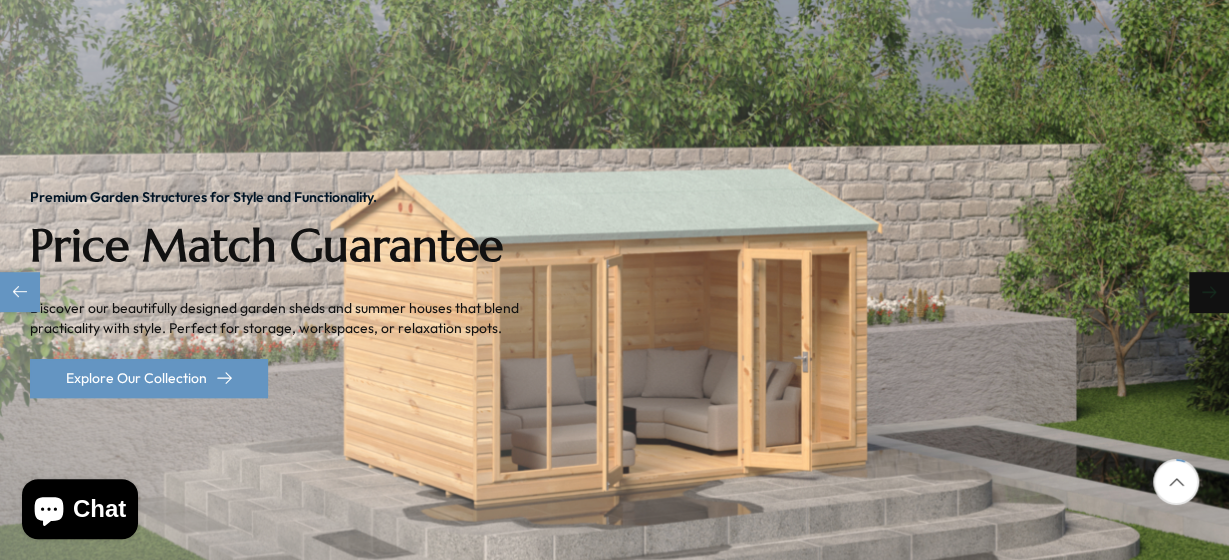 click at bounding box center (1209, 292) 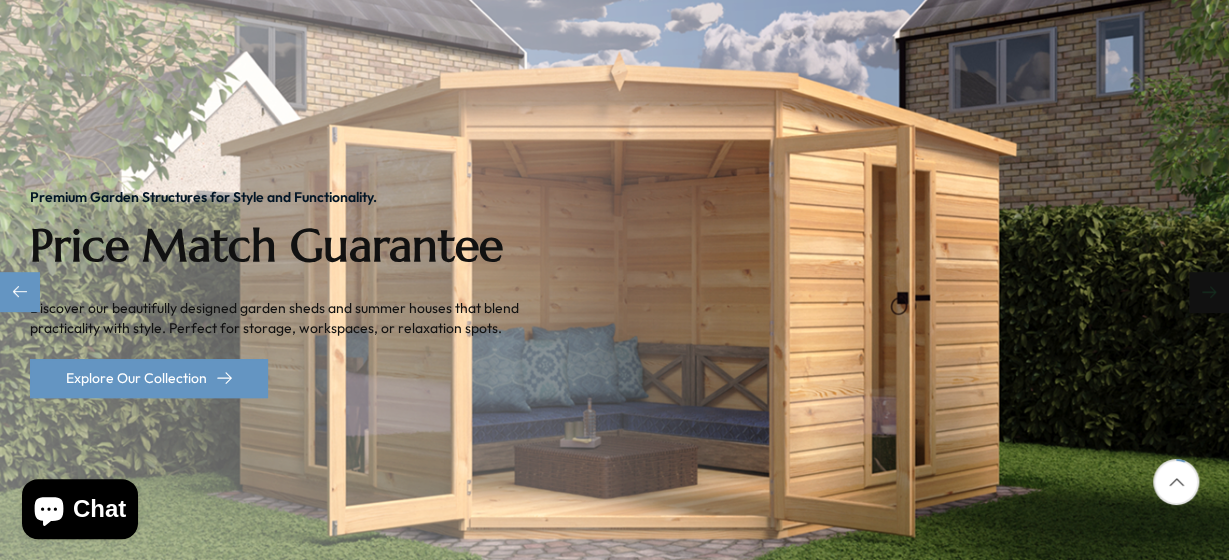 click at bounding box center [1209, 292] 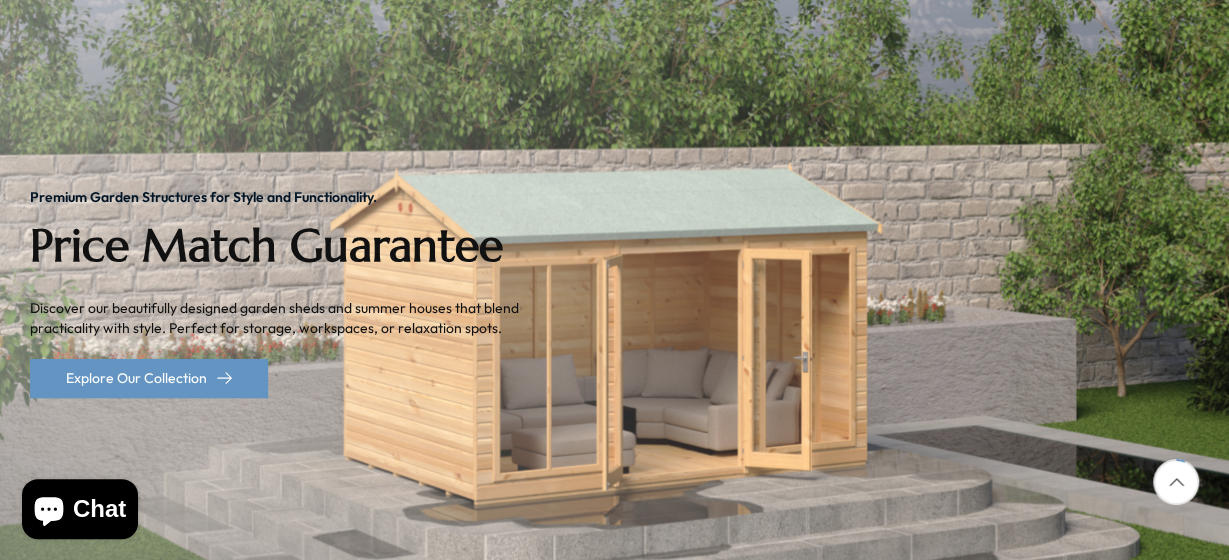 click at bounding box center (1176, 482) 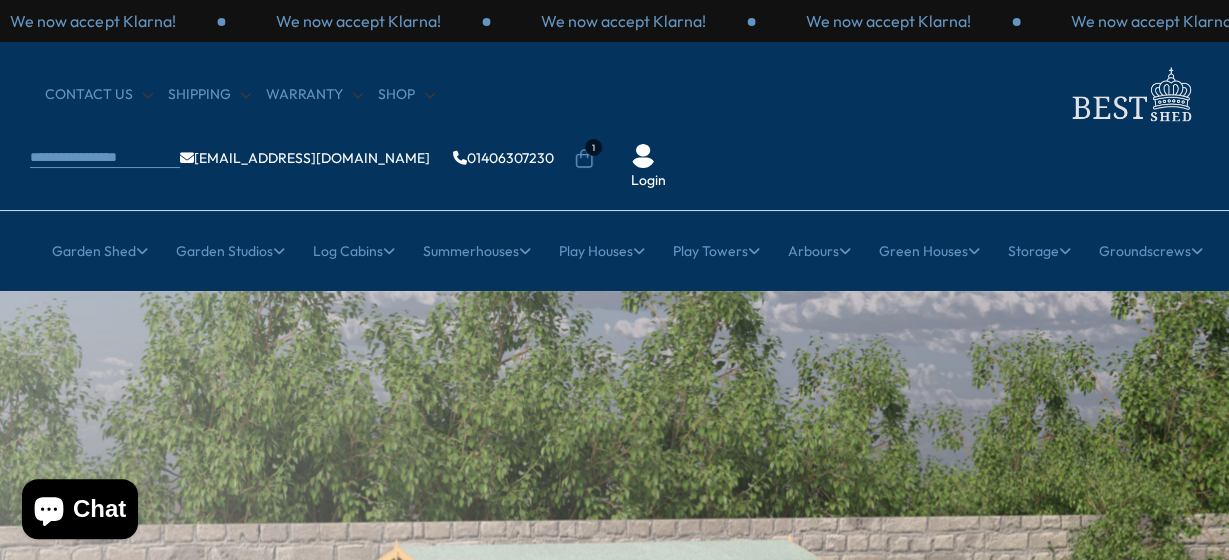 scroll, scrollTop: 0, scrollLeft: 0, axis: both 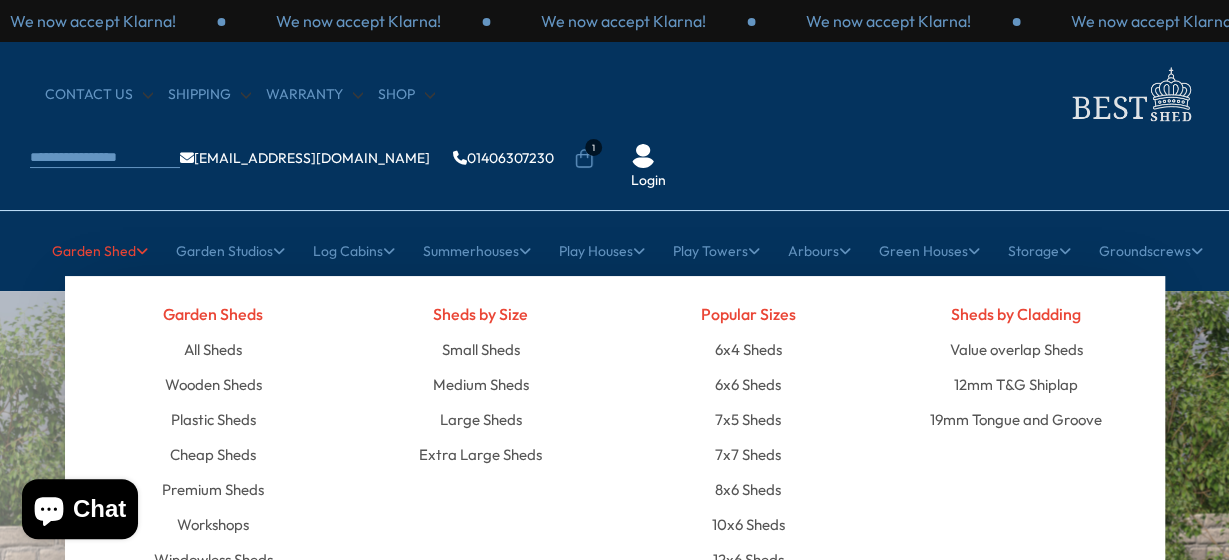 click on "Garden Shed" at bounding box center (100, 251) 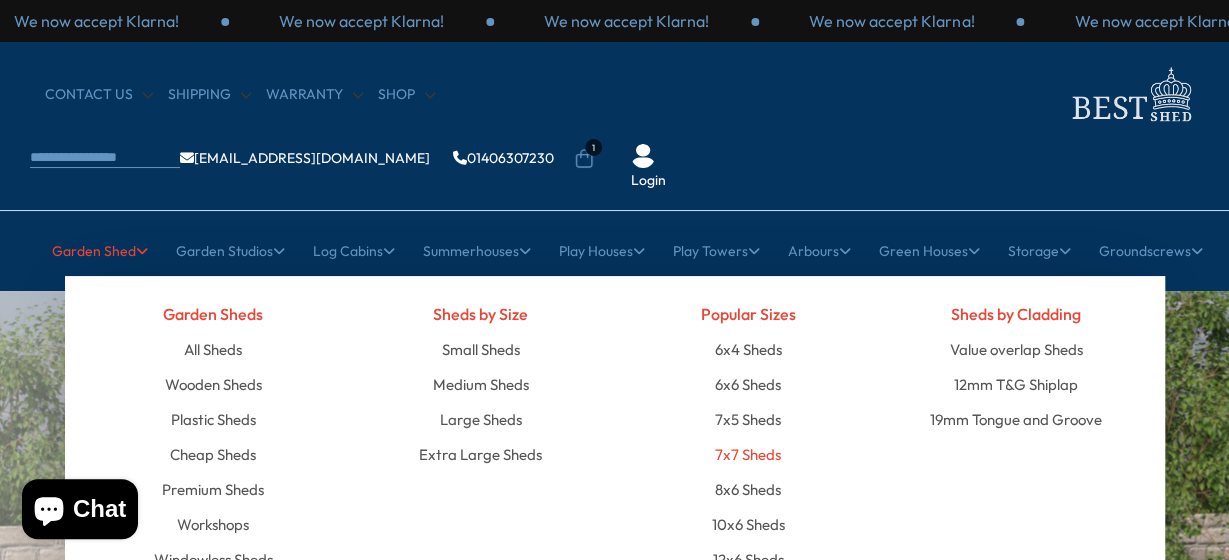 click on "7x7 Sheds" at bounding box center (748, 454) 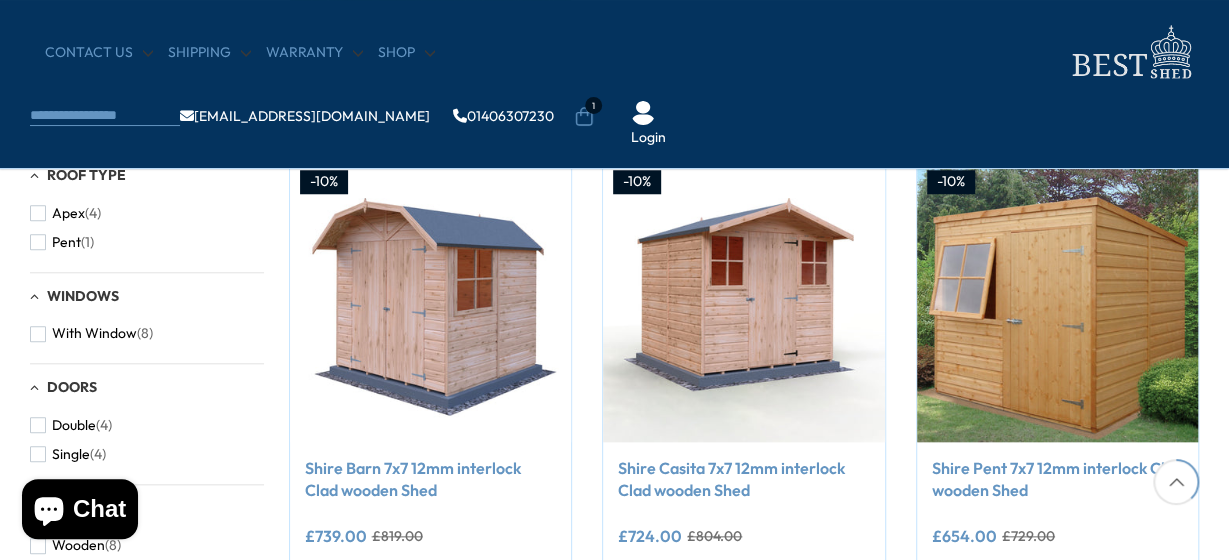 scroll, scrollTop: 795, scrollLeft: 0, axis: vertical 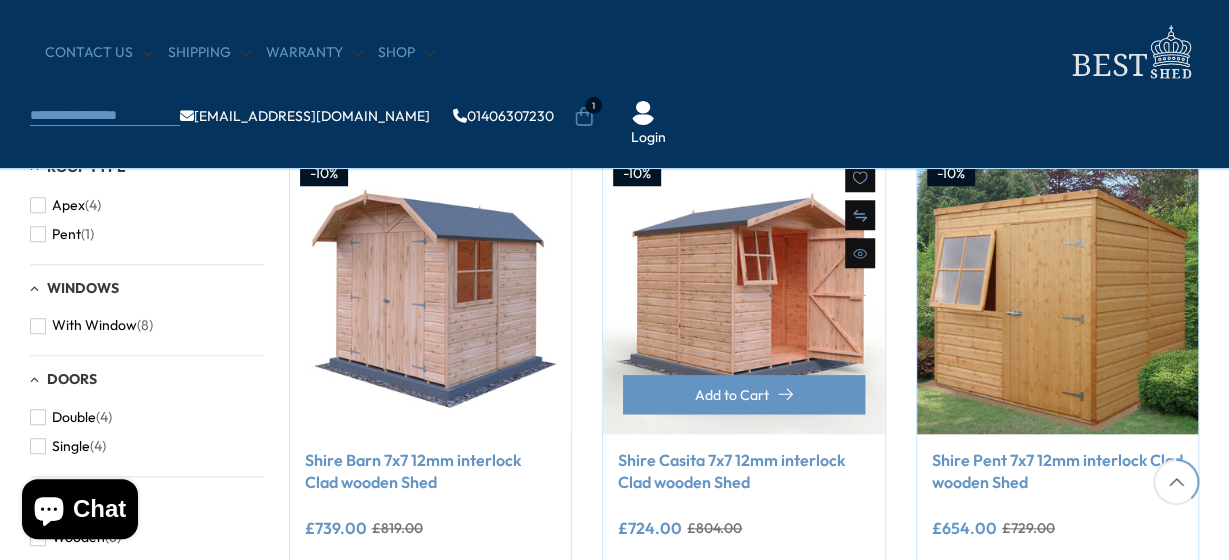 click at bounding box center (744, 293) 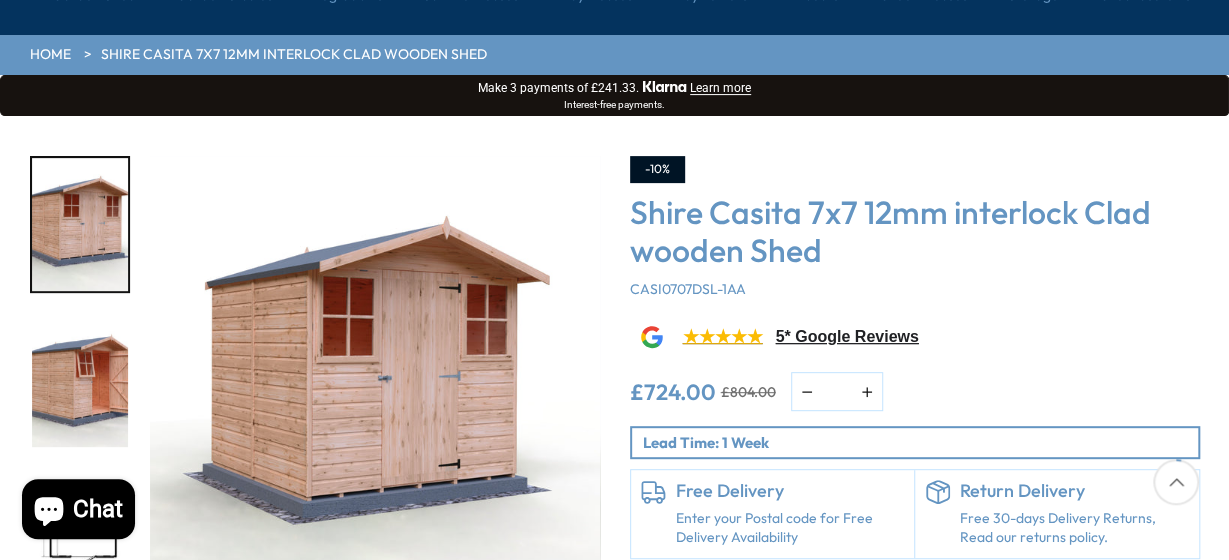 scroll, scrollTop: 265, scrollLeft: 0, axis: vertical 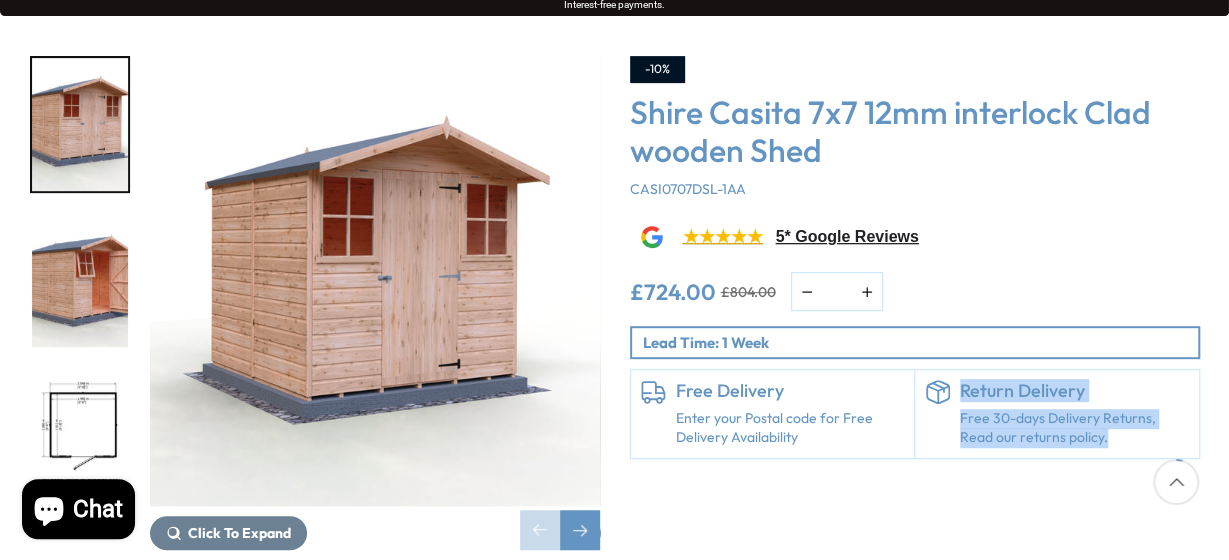 drag, startPoint x: 1129, startPoint y: 533, endPoint x: 1280, endPoint y: 607, distance: 168.15767 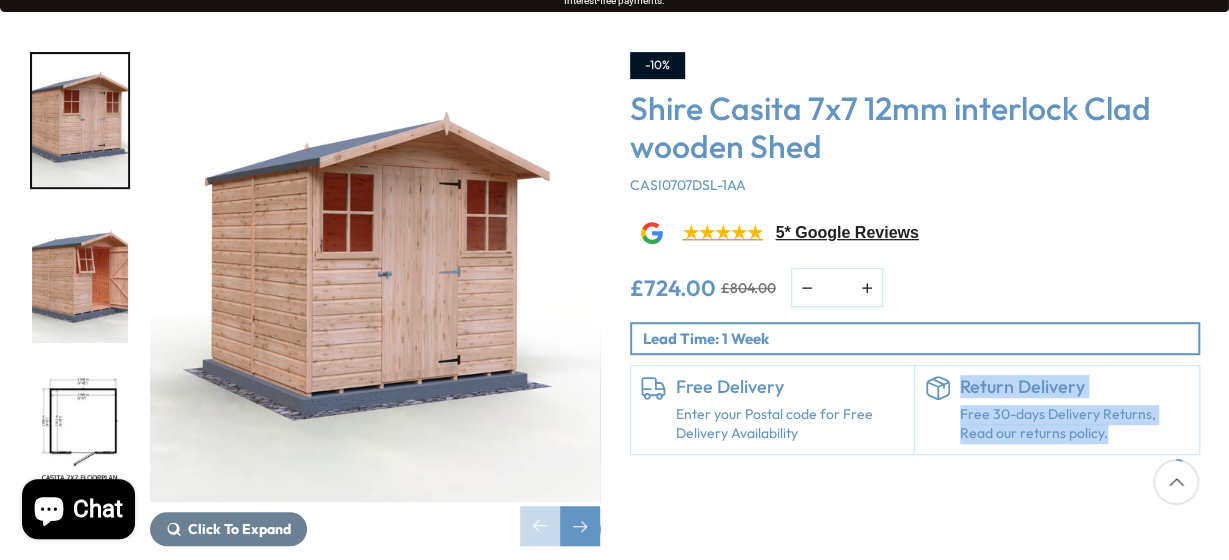 click on "We now accept Klarna!
We now accept Klarna!
We now accept Klarna!
We now accept Klarna!
We now accept Klarna!
We now accept Klarna!
We now accept Klarna!
We now accept Klarna!
We now accept Klarna!
CONTACT US
Shipping Shop" at bounding box center (614, 3410) 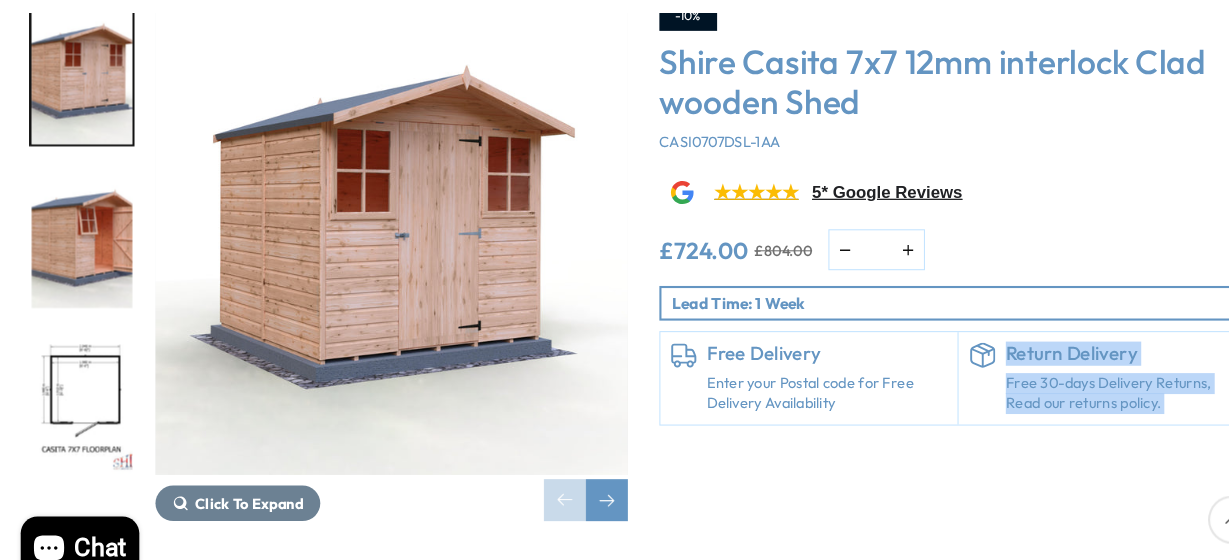 scroll, scrollTop: 384, scrollLeft: 0, axis: vertical 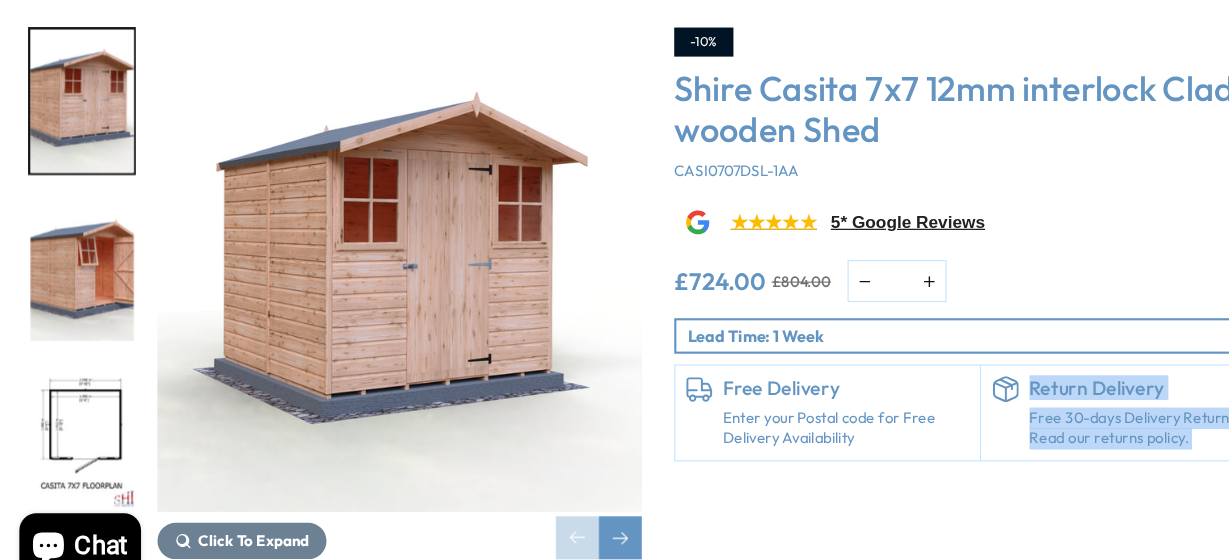 click on "Click To Expand
Click To Expand
Click To Expand
Click To Expand
Click To Expand
Click To Expand
Click To Expand" at bounding box center [614, 290] 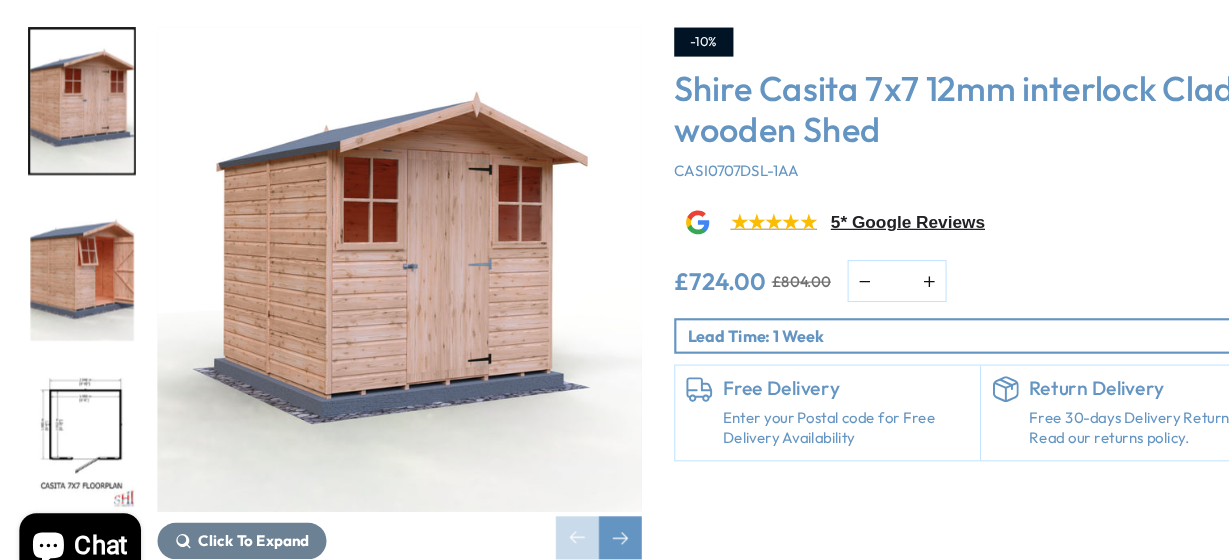 click on "Click To Expand
Click To Expand
Click To Expand
Click To Expand
Click To Expand
Click To Expand
Click To Expand" at bounding box center [614, 290] 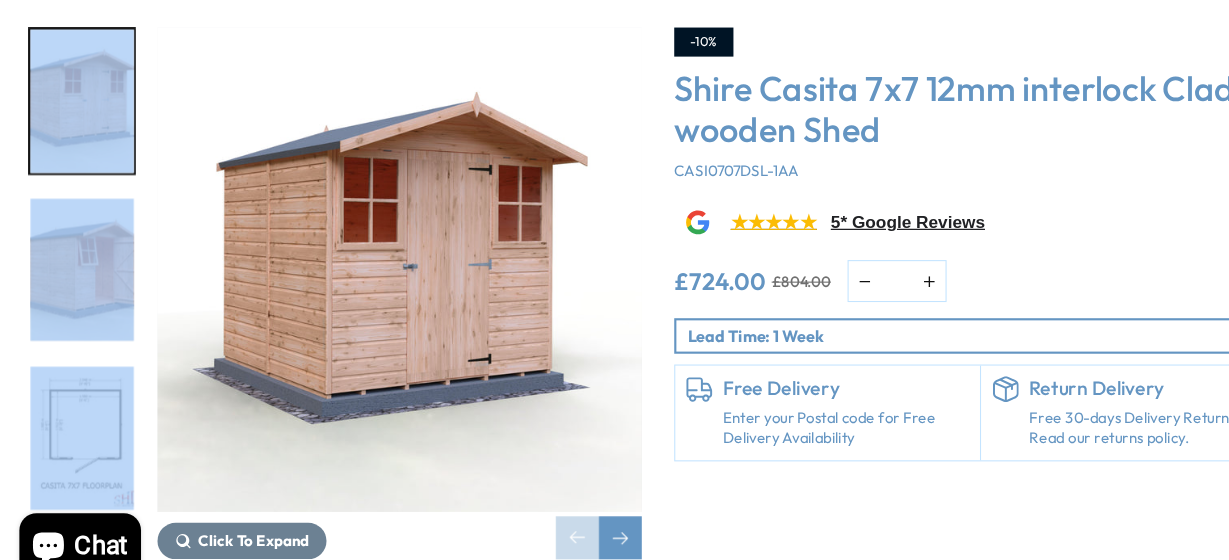 click on "Click To Expand
Click To Expand
Click To Expand
Click To Expand
Click To Expand
Click To Expand
Click To Expand" at bounding box center (614, 290) 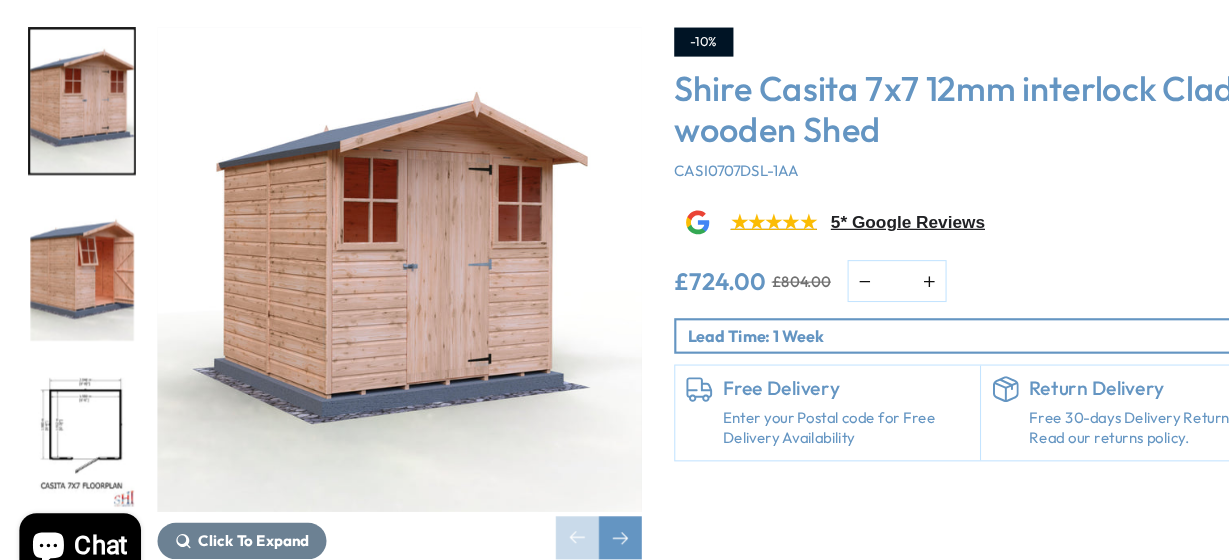 click on "Click To Expand
Click To Expand
Click To Expand
Click To Expand
Click To Expand
Click To Expand
Click To Expand" at bounding box center (614, 290) 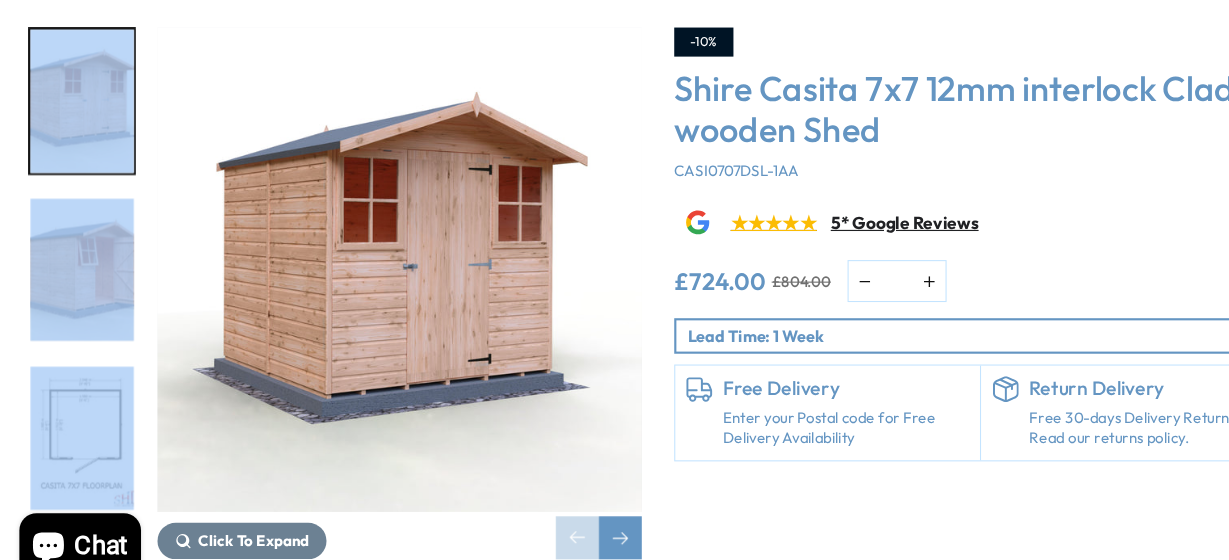 click on "5* Google Reviews" at bounding box center (844, 209) 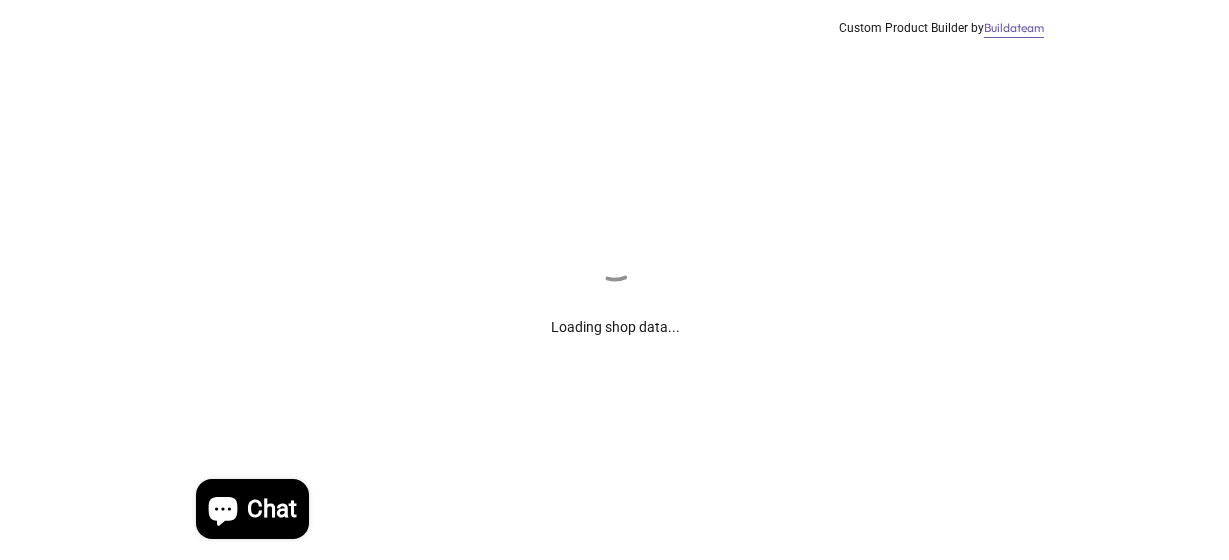 scroll, scrollTop: 0, scrollLeft: 0, axis: both 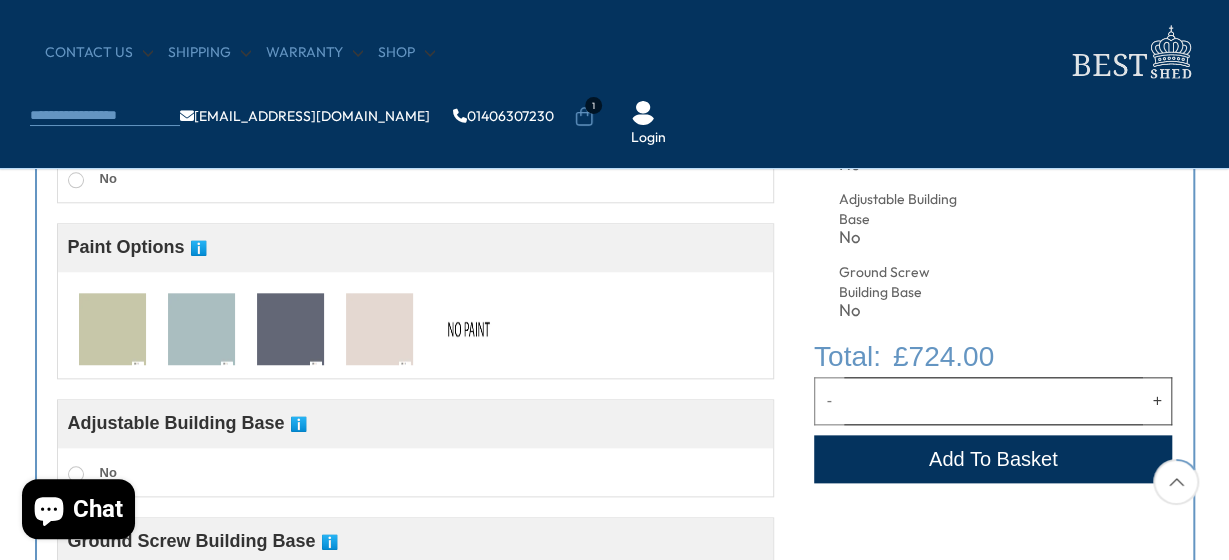 click at bounding box center [468, 330] 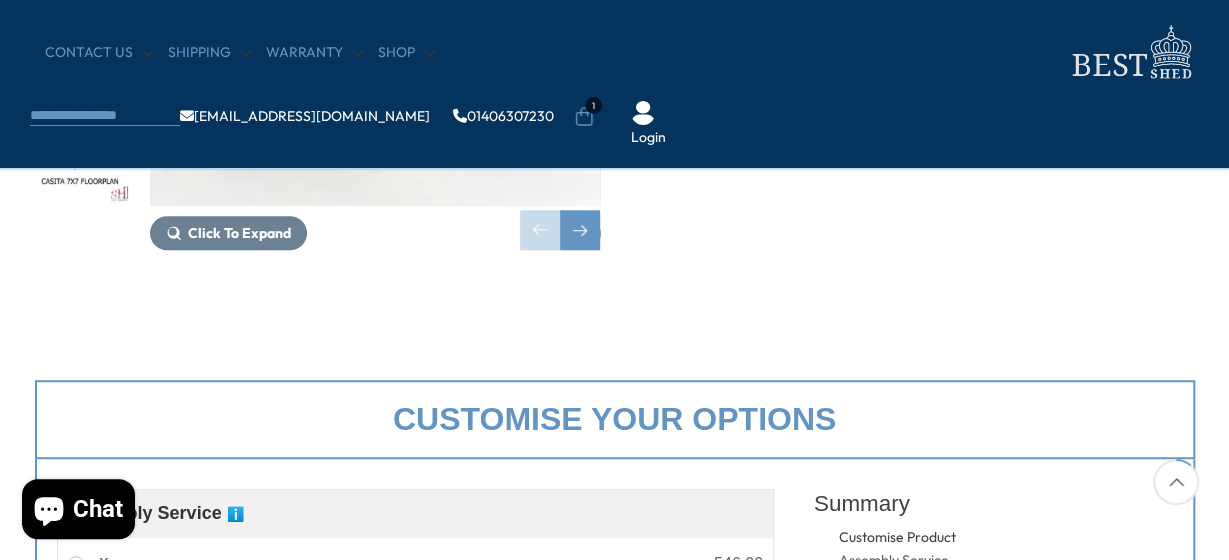 scroll, scrollTop: 371, scrollLeft: 0, axis: vertical 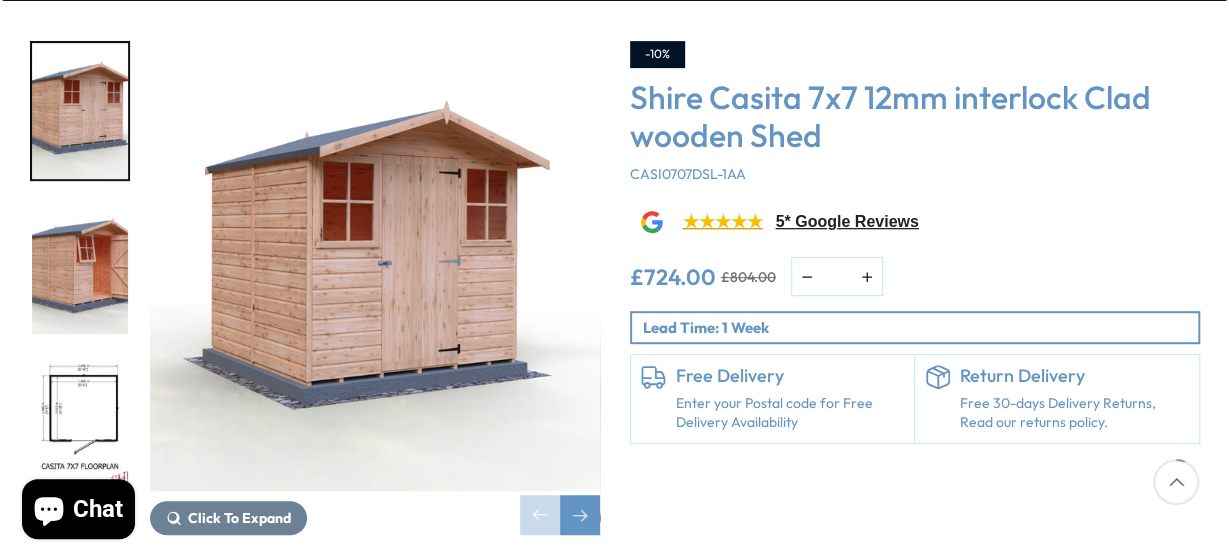click at bounding box center (80, 421) 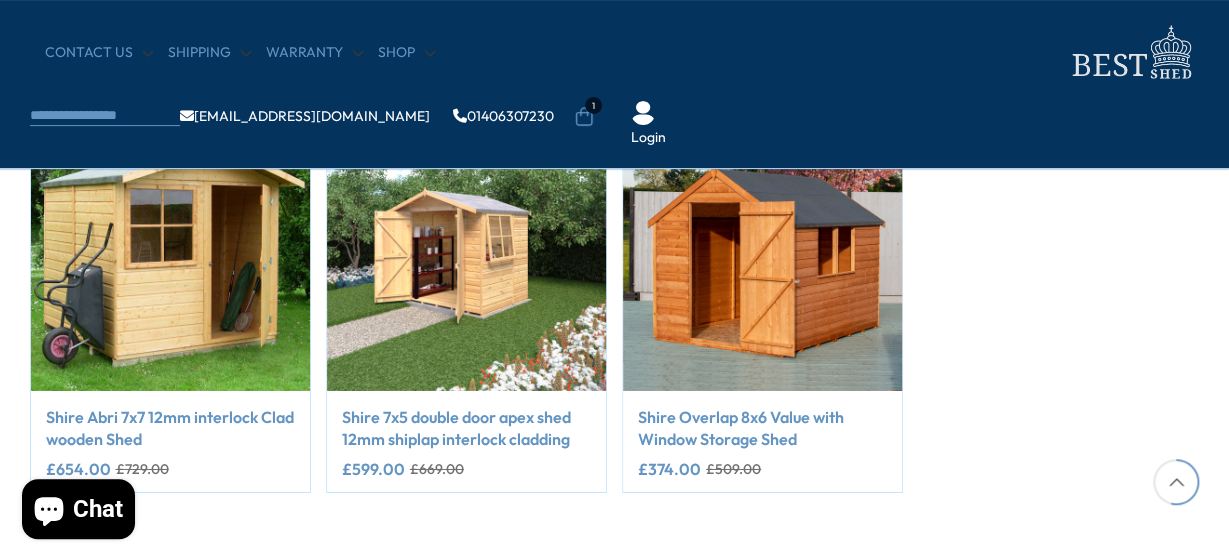 scroll, scrollTop: 3127, scrollLeft: 0, axis: vertical 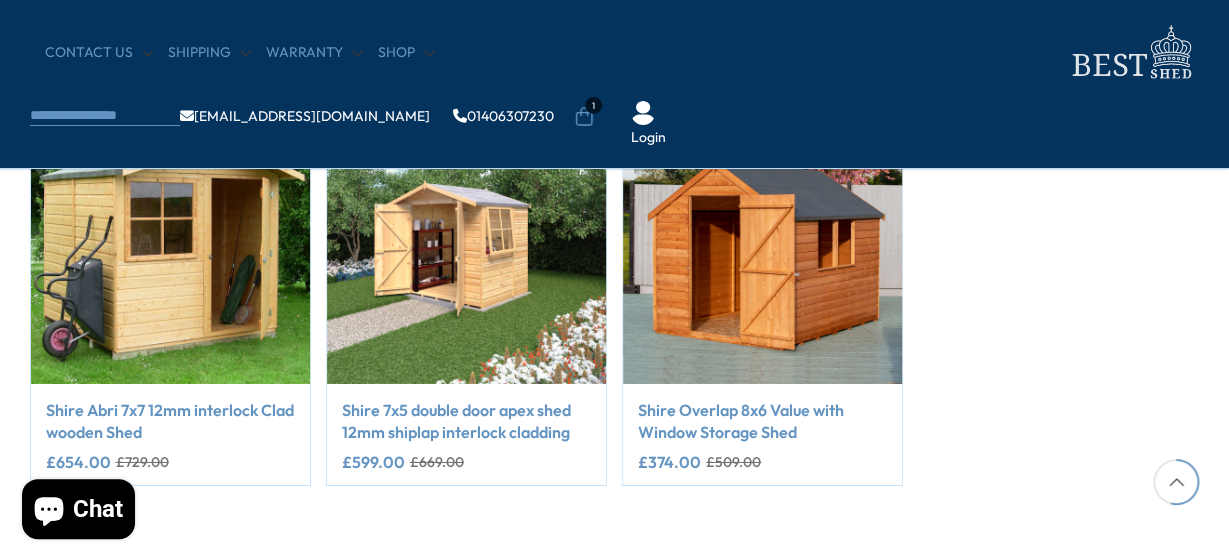 click at bounding box center [170, 244] 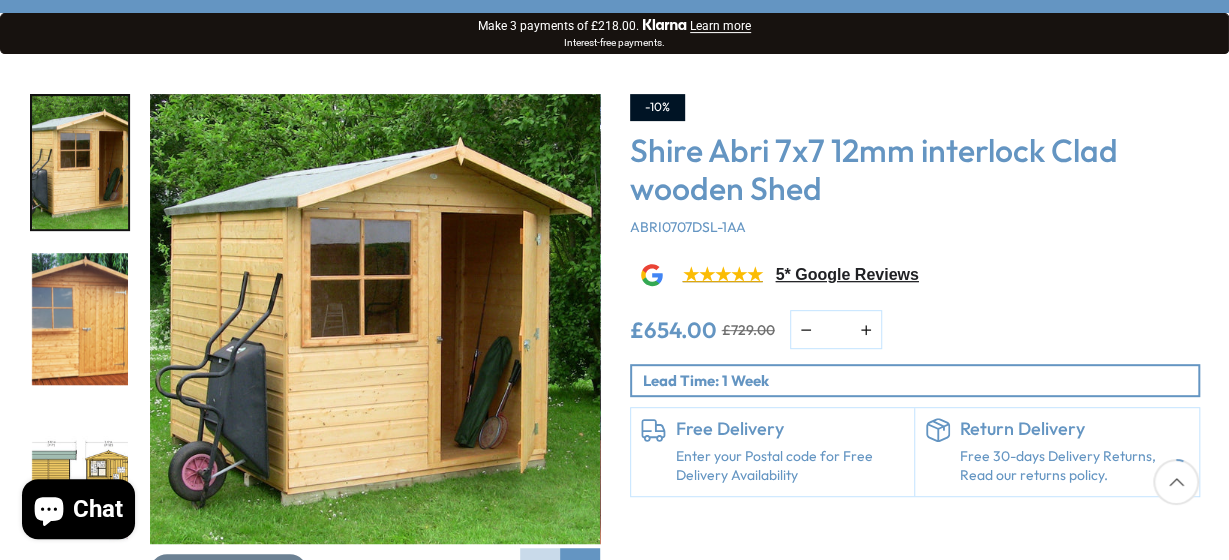 scroll, scrollTop: 265, scrollLeft: 0, axis: vertical 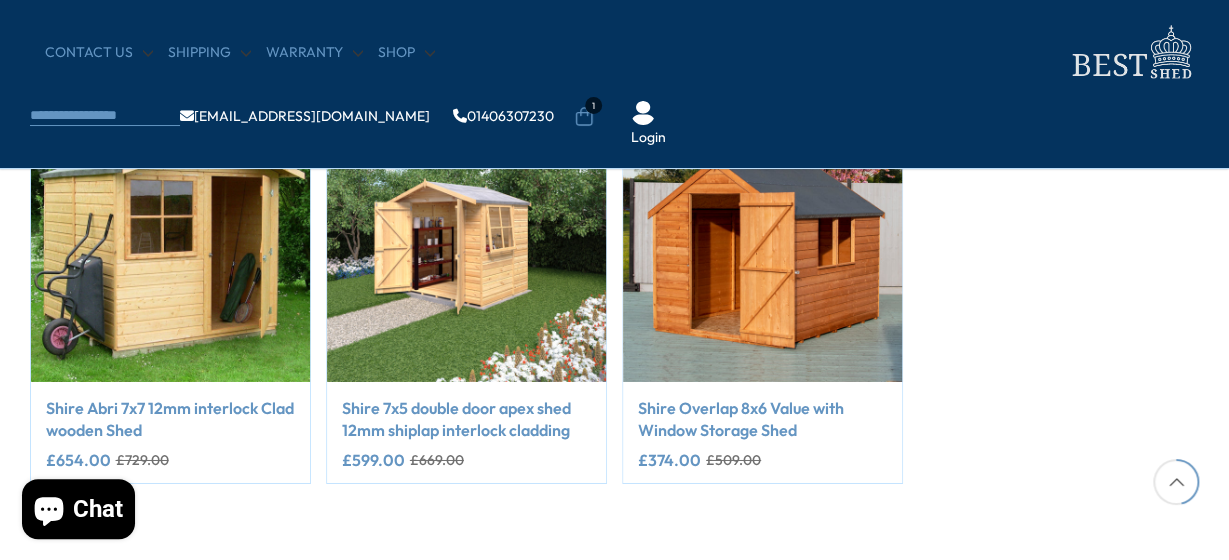 click at bounding box center [466, 242] 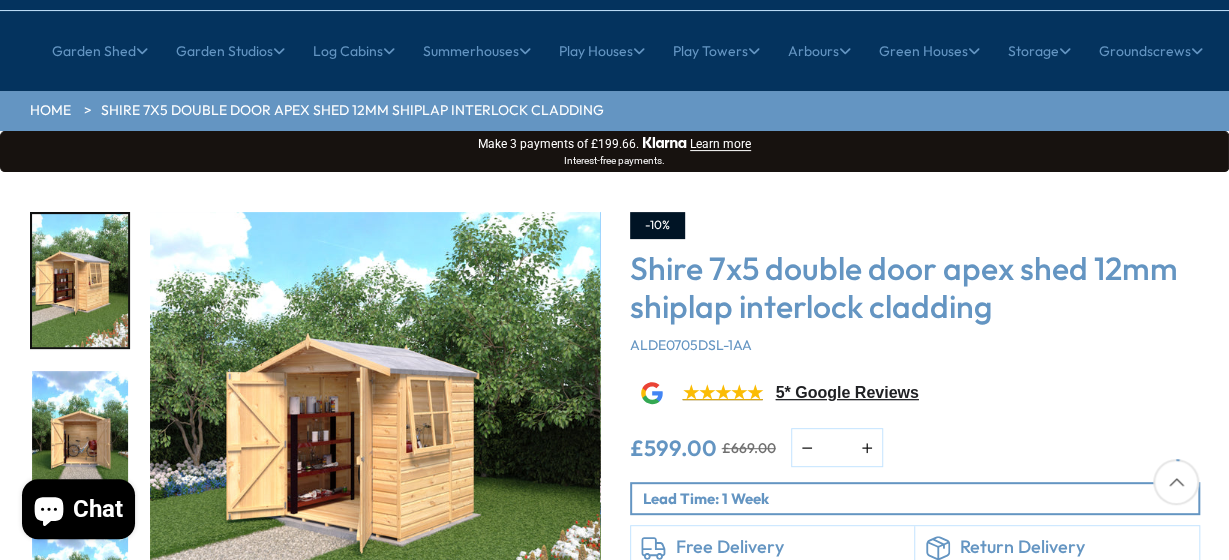 scroll, scrollTop: 212, scrollLeft: 0, axis: vertical 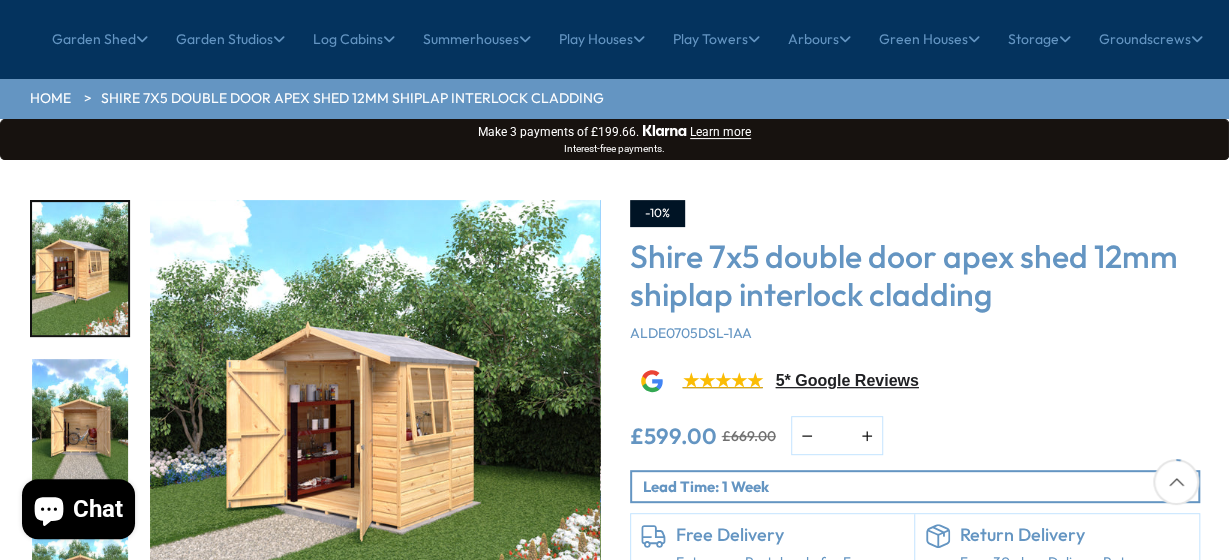 click at bounding box center [80, 425] 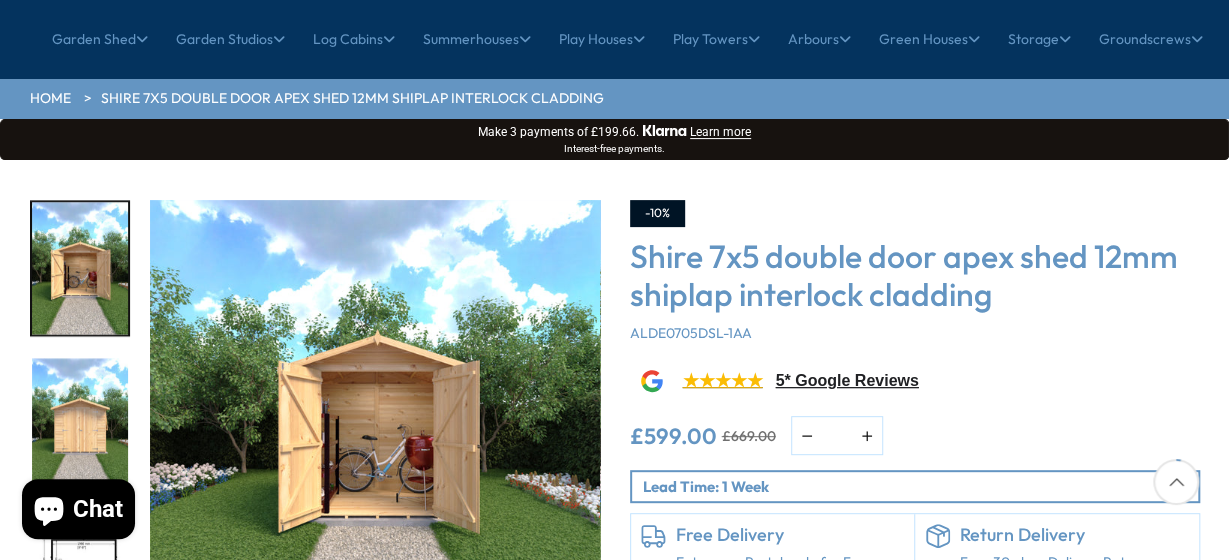 click at bounding box center [375, 425] 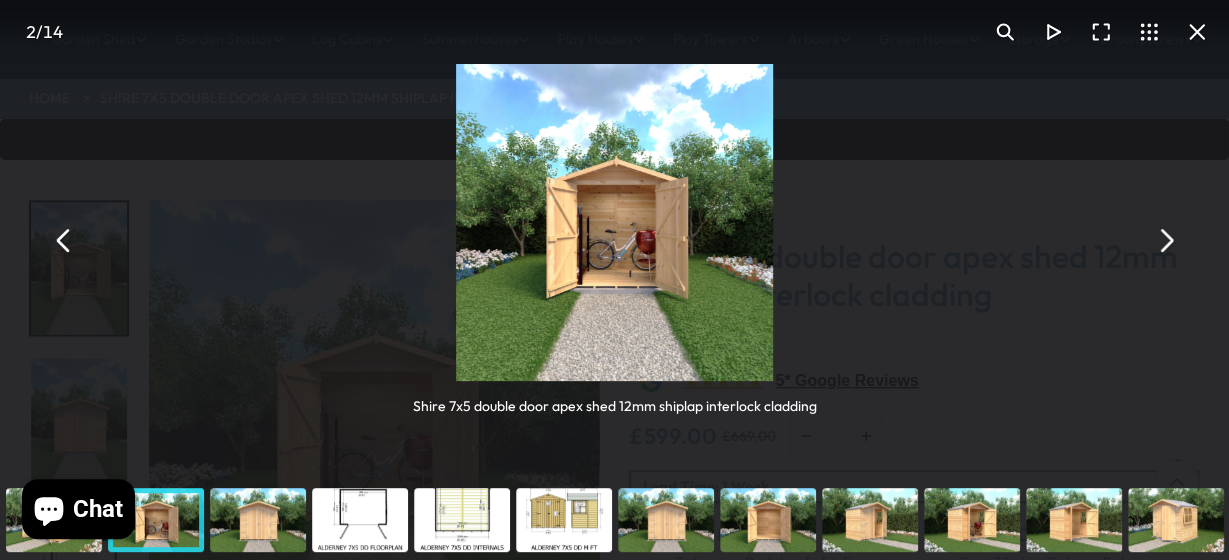 click at bounding box center [1165, 240] 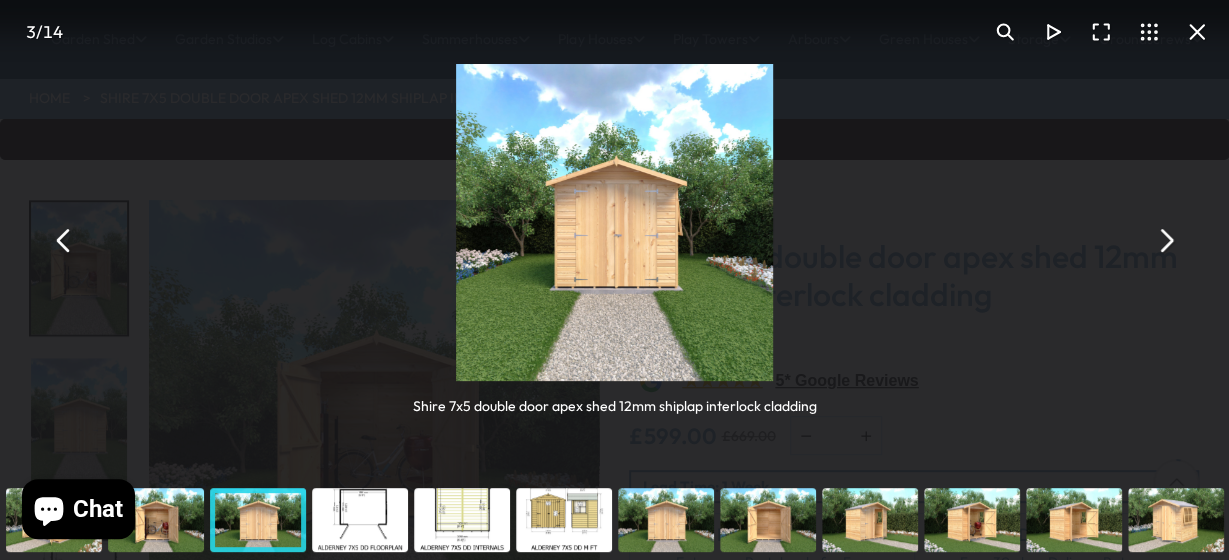 click at bounding box center [1165, 240] 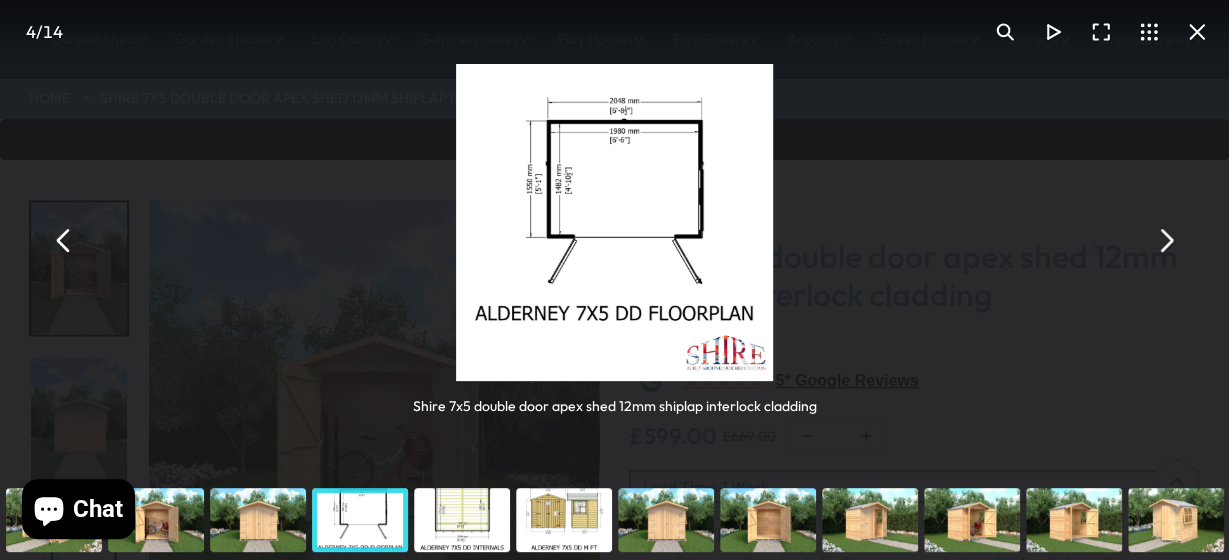 type 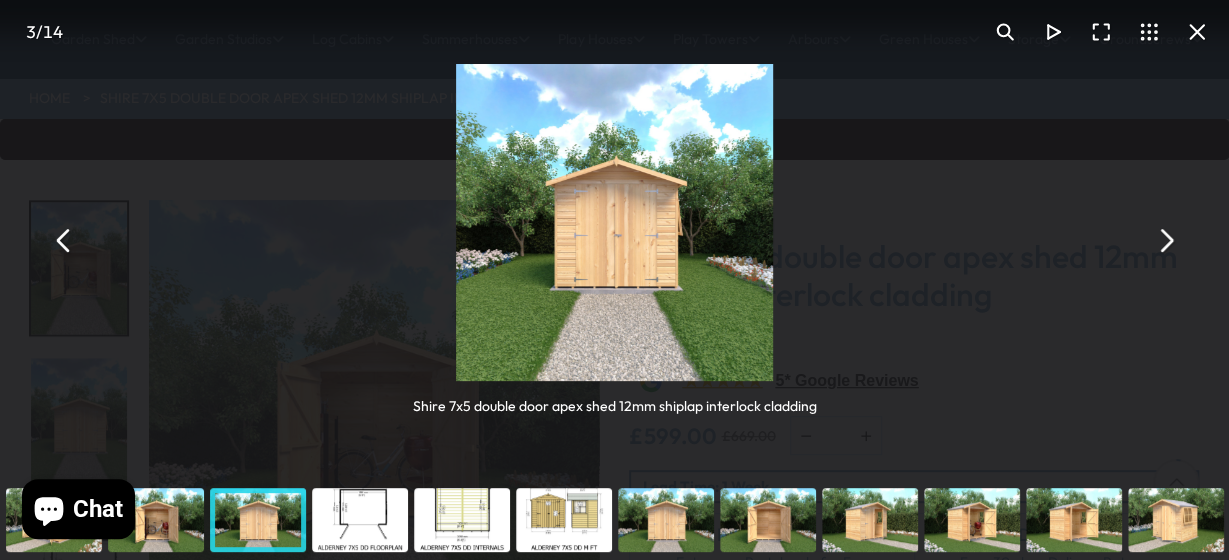click at bounding box center [64, 240] 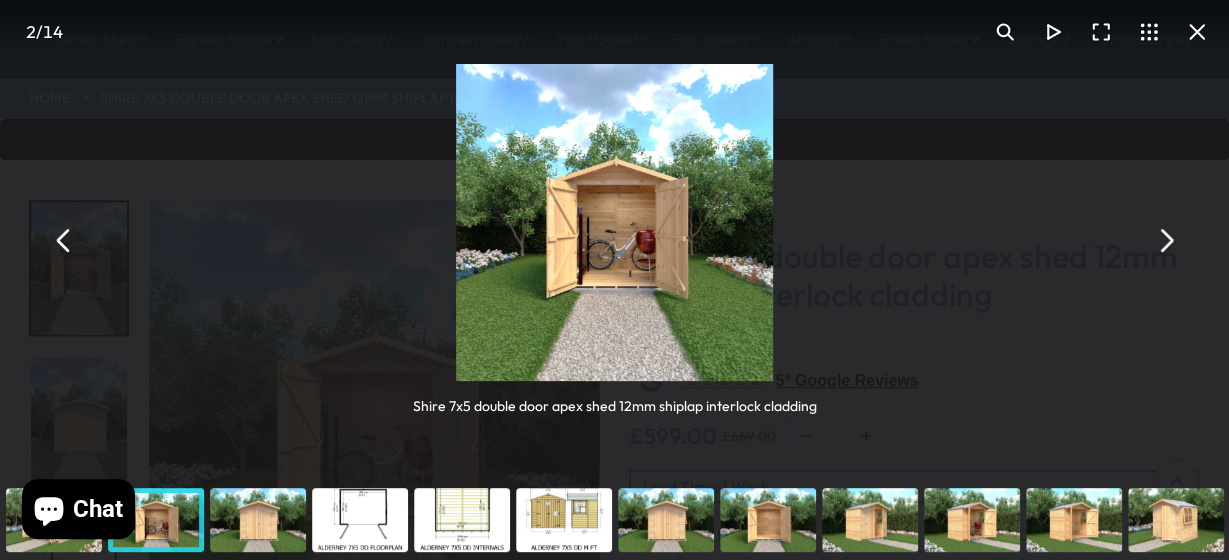 click at bounding box center (64, 240) 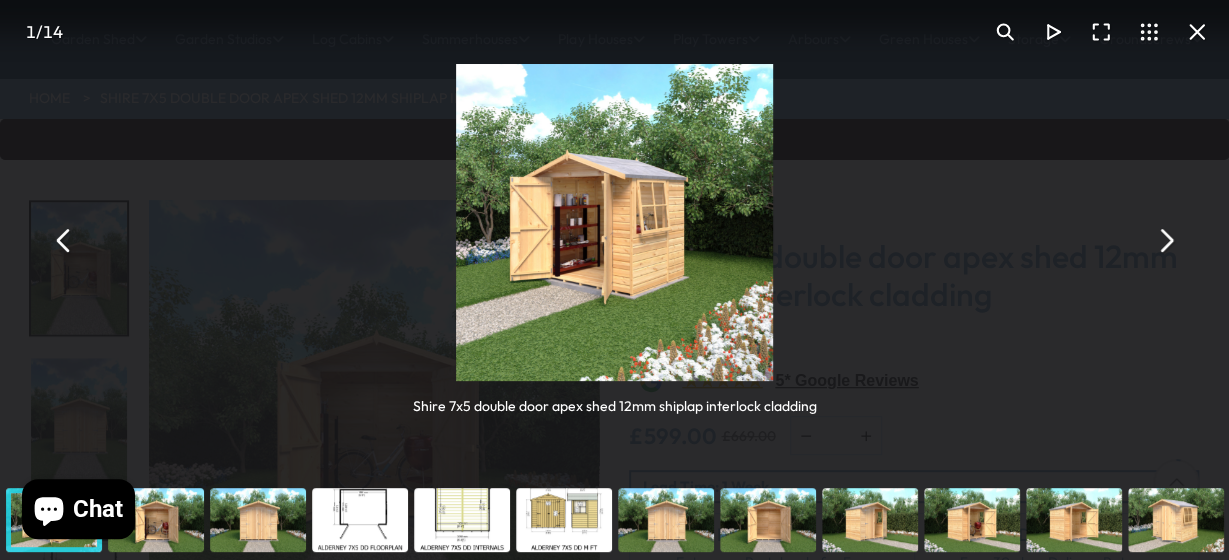 click at bounding box center (1197, 32) 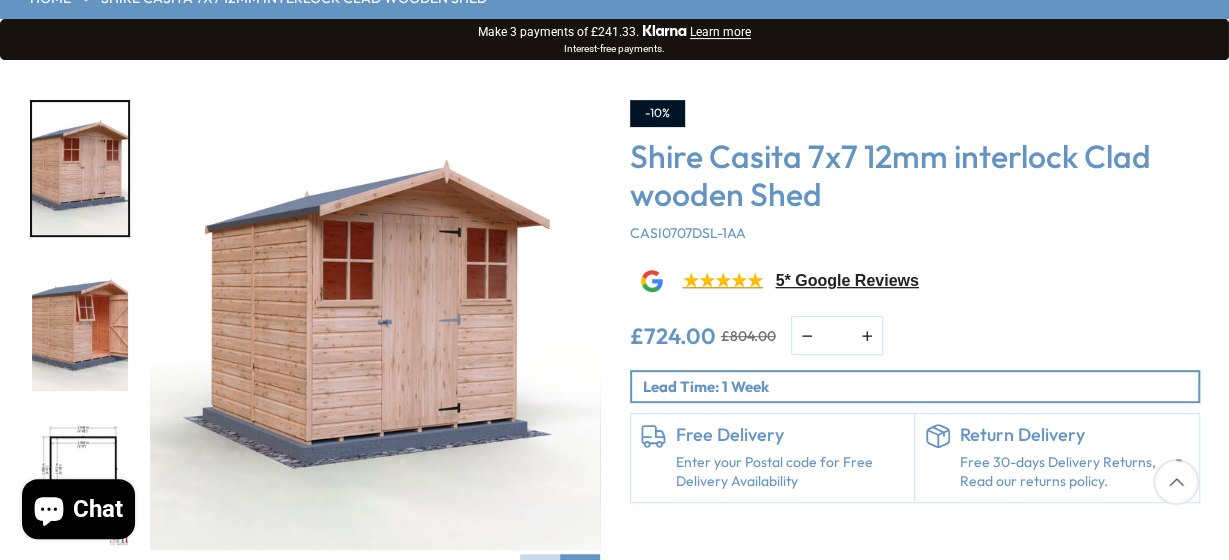 scroll, scrollTop: 267, scrollLeft: 0, axis: vertical 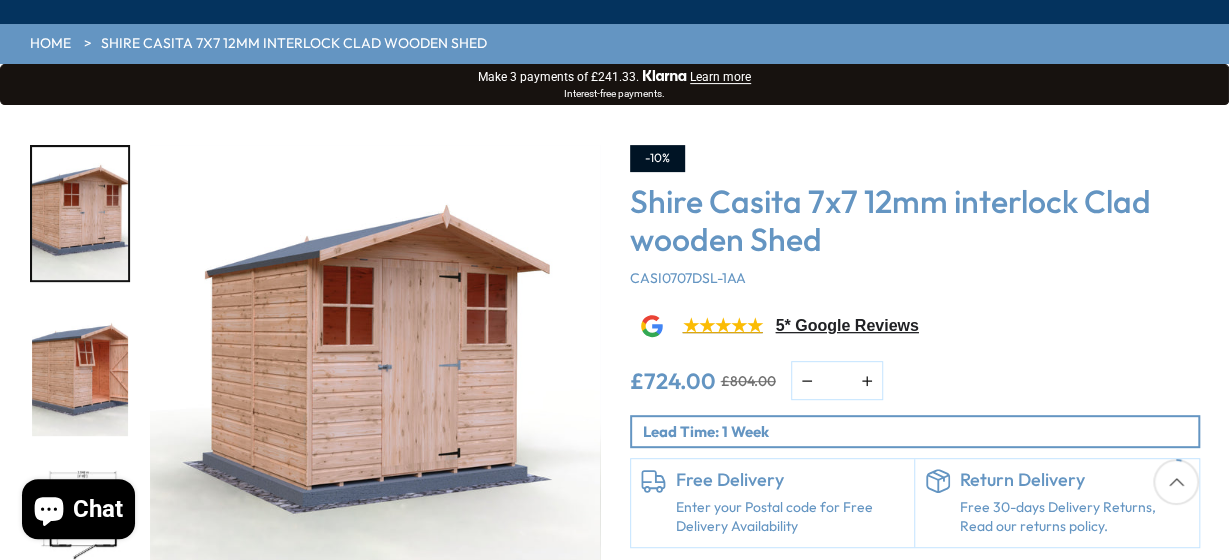 click on "Click To Expand
Click To Expand
Click To Expand
Click To Expand
Click To Expand
Click To Expand
Click To Expand" at bounding box center (614, 407) 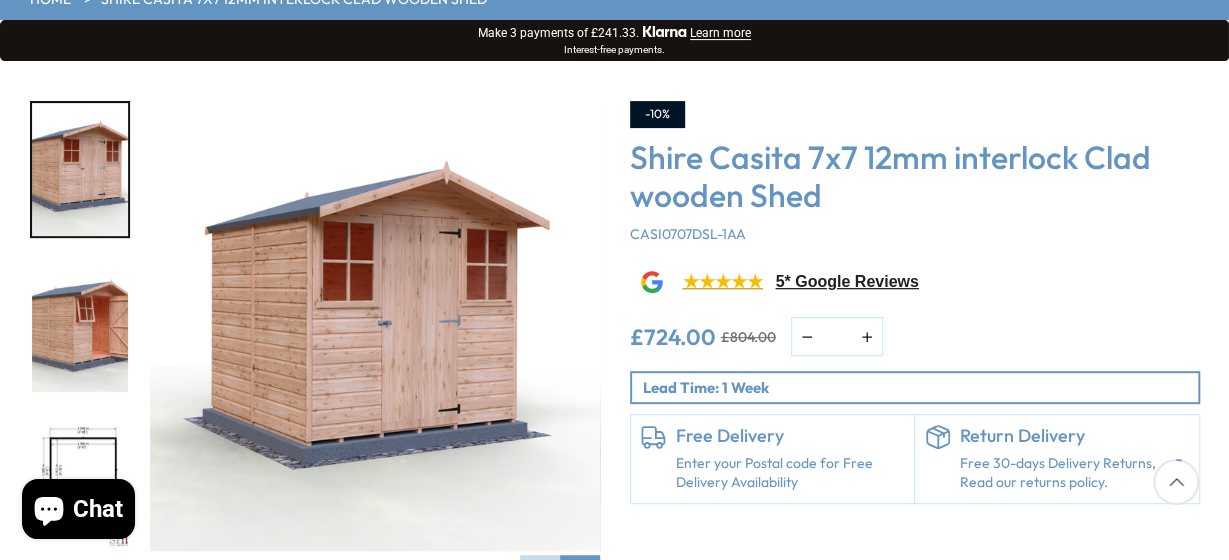 scroll, scrollTop: 320, scrollLeft: 0, axis: vertical 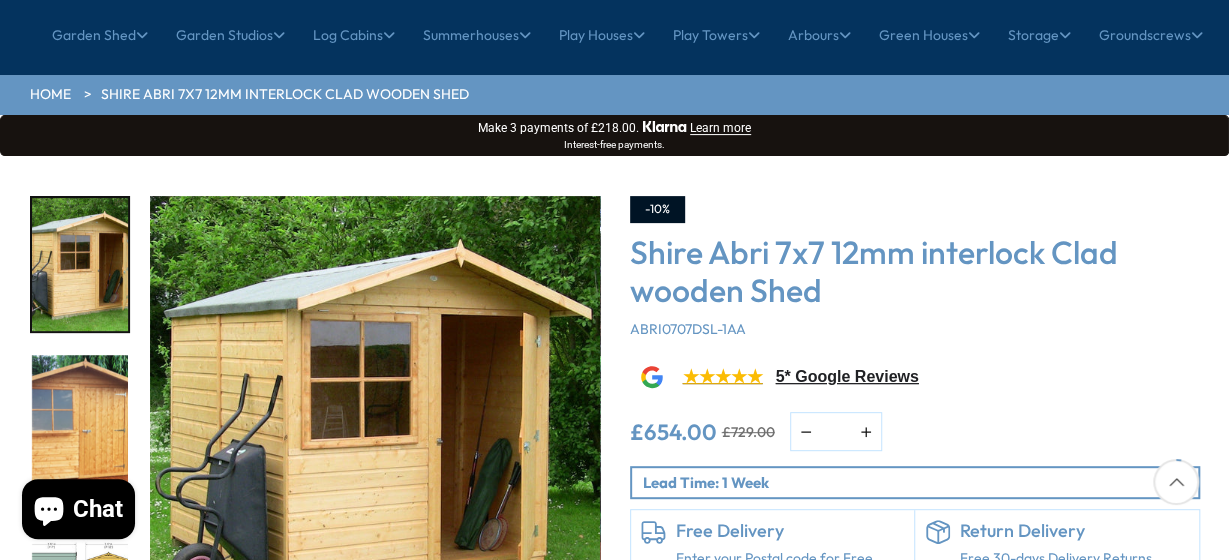 click at bounding box center (80, 421) 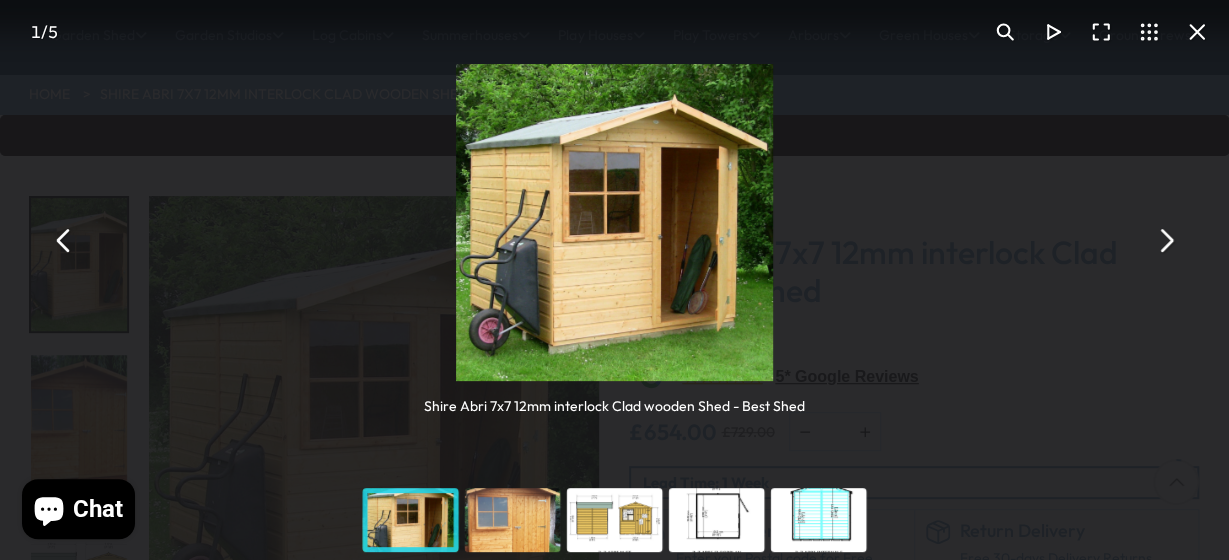 click at bounding box center [614, 222] 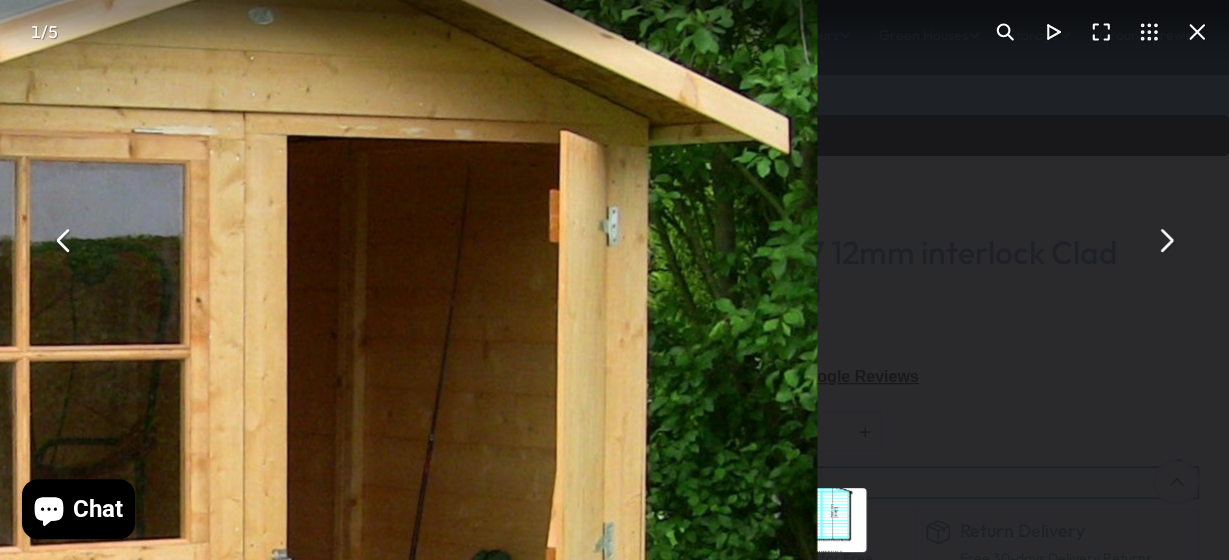 click at bounding box center [1197, 32] 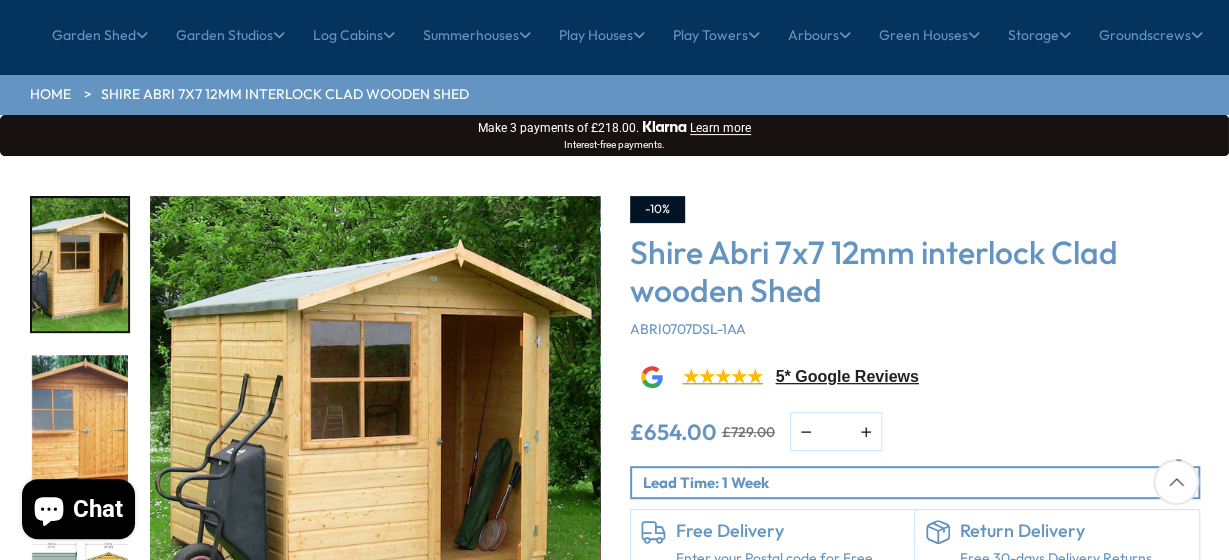 click at bounding box center [80, 421] 